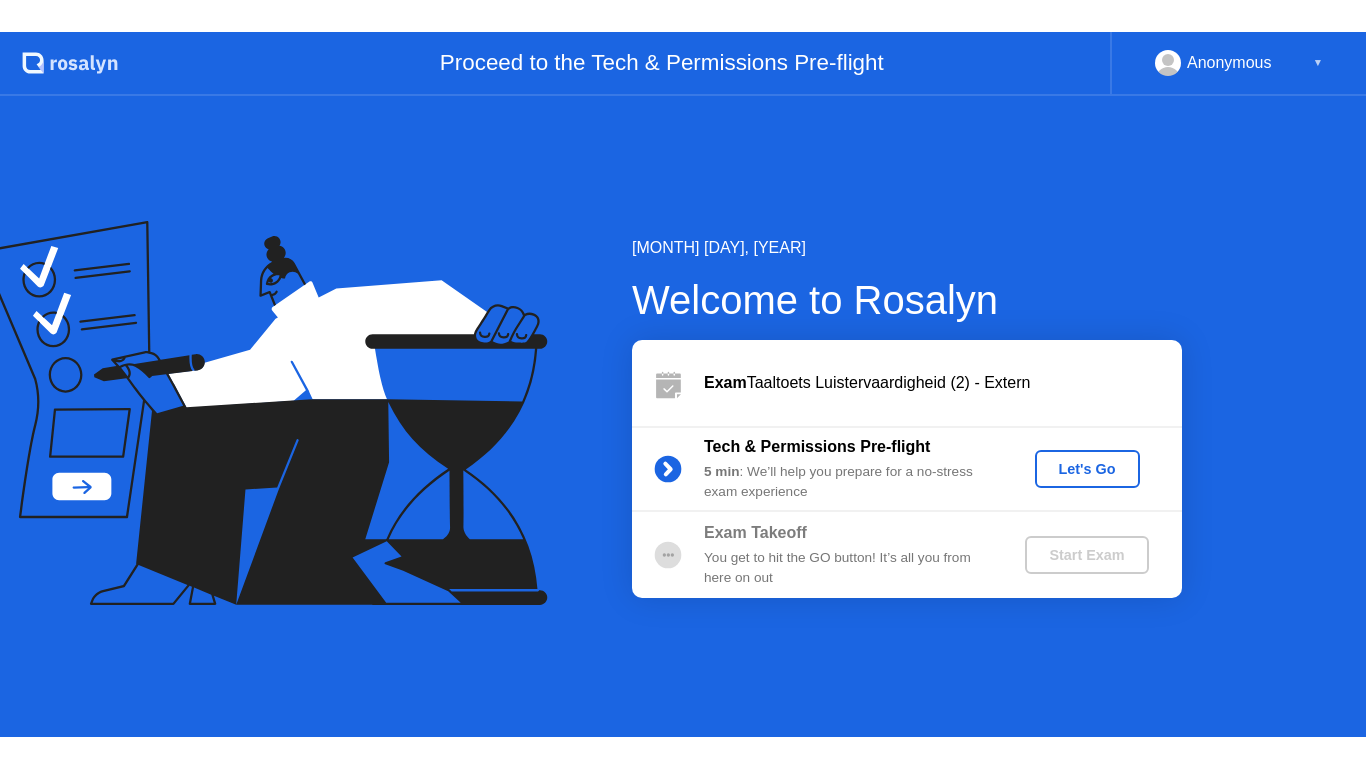 scroll, scrollTop: 0, scrollLeft: 0, axis: both 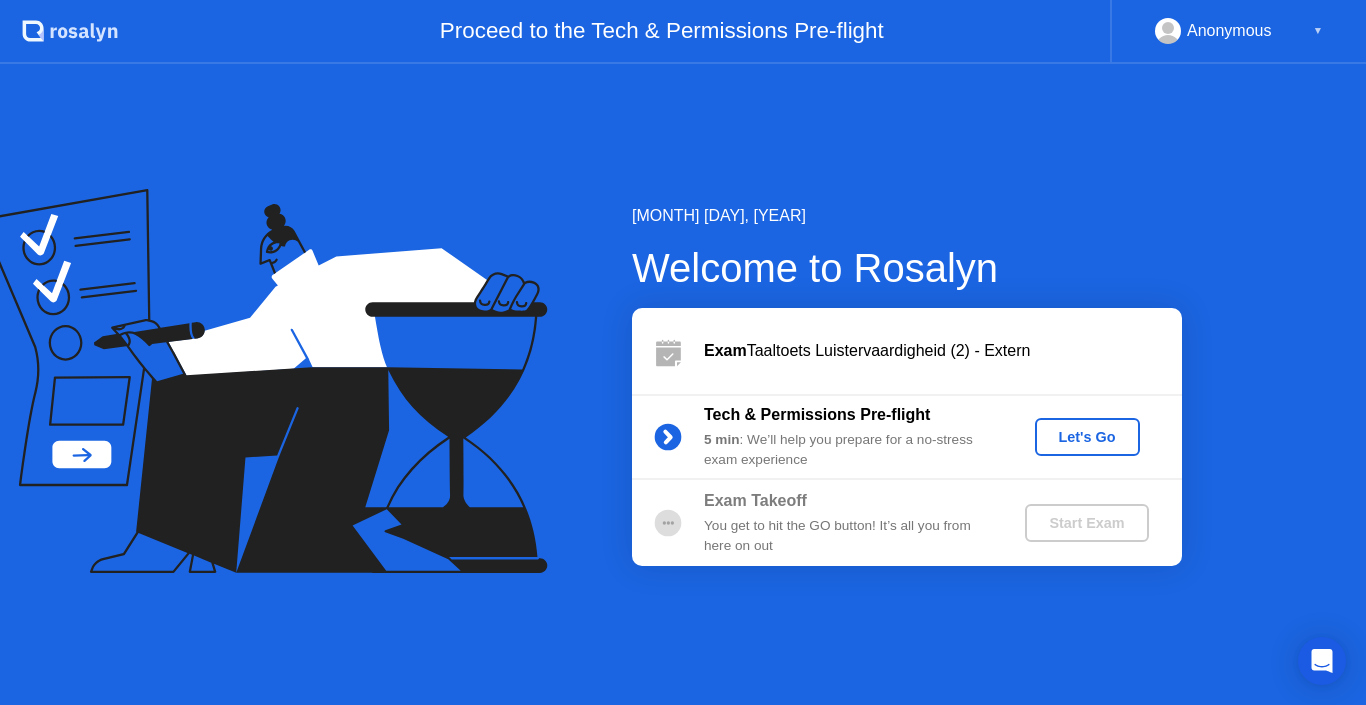 click on "Let's Go" 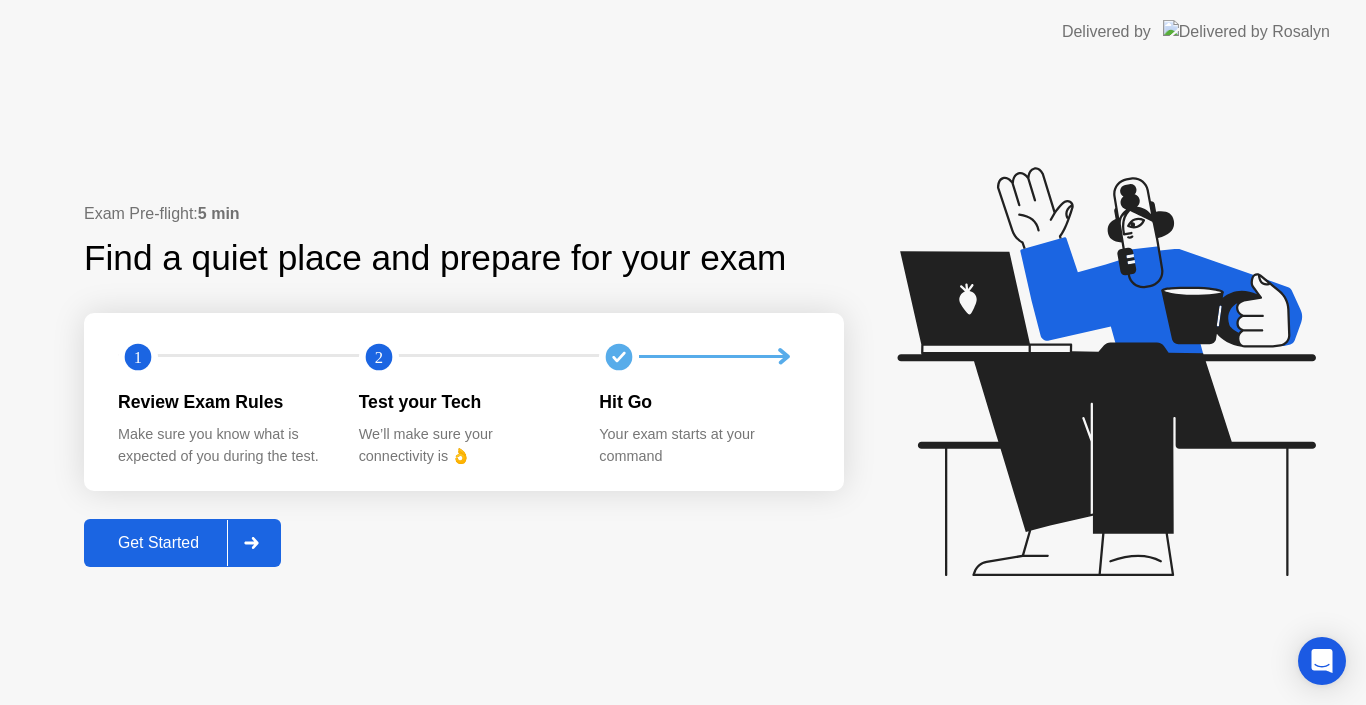 click 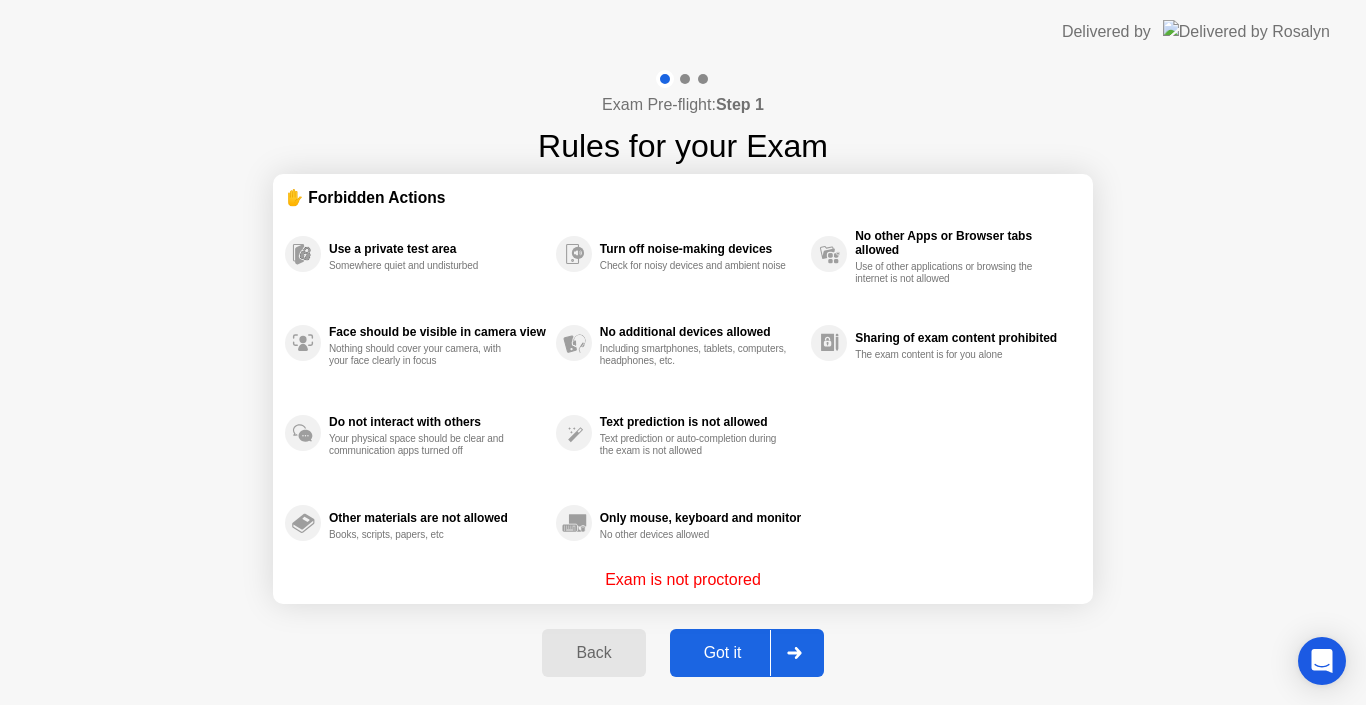 click 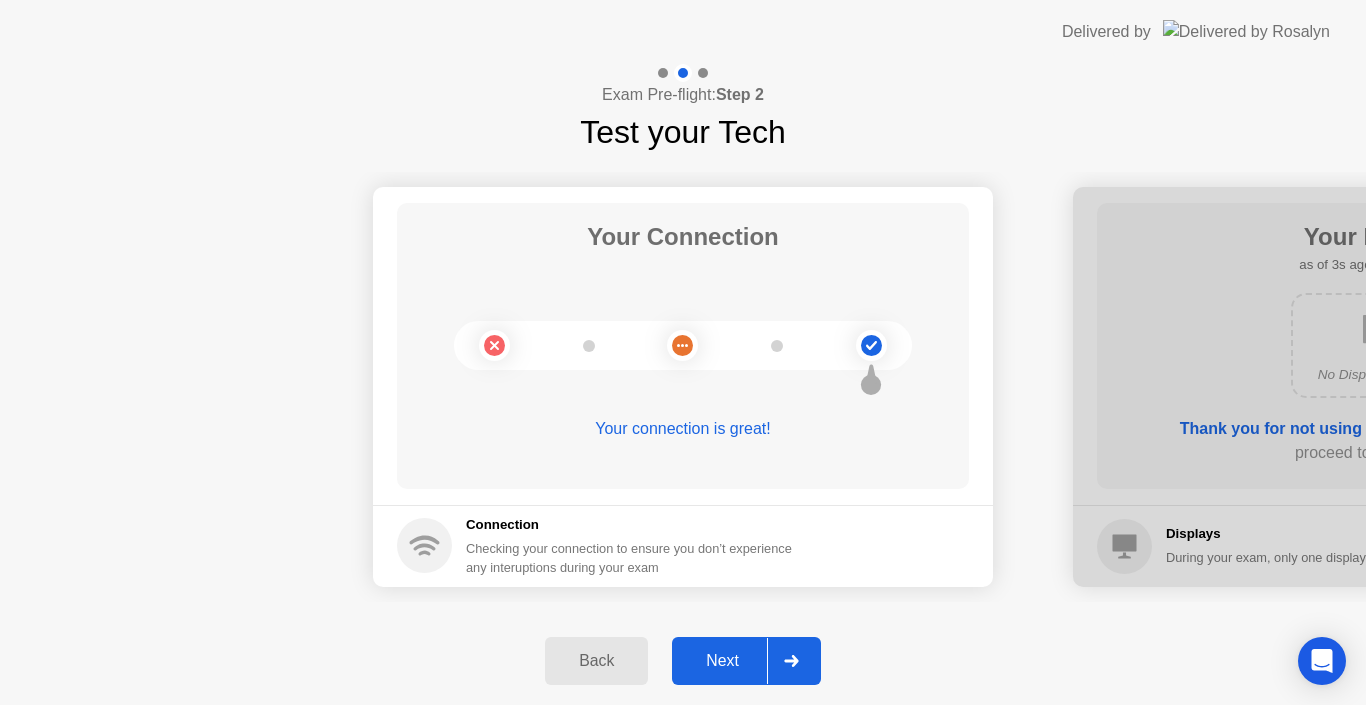 click 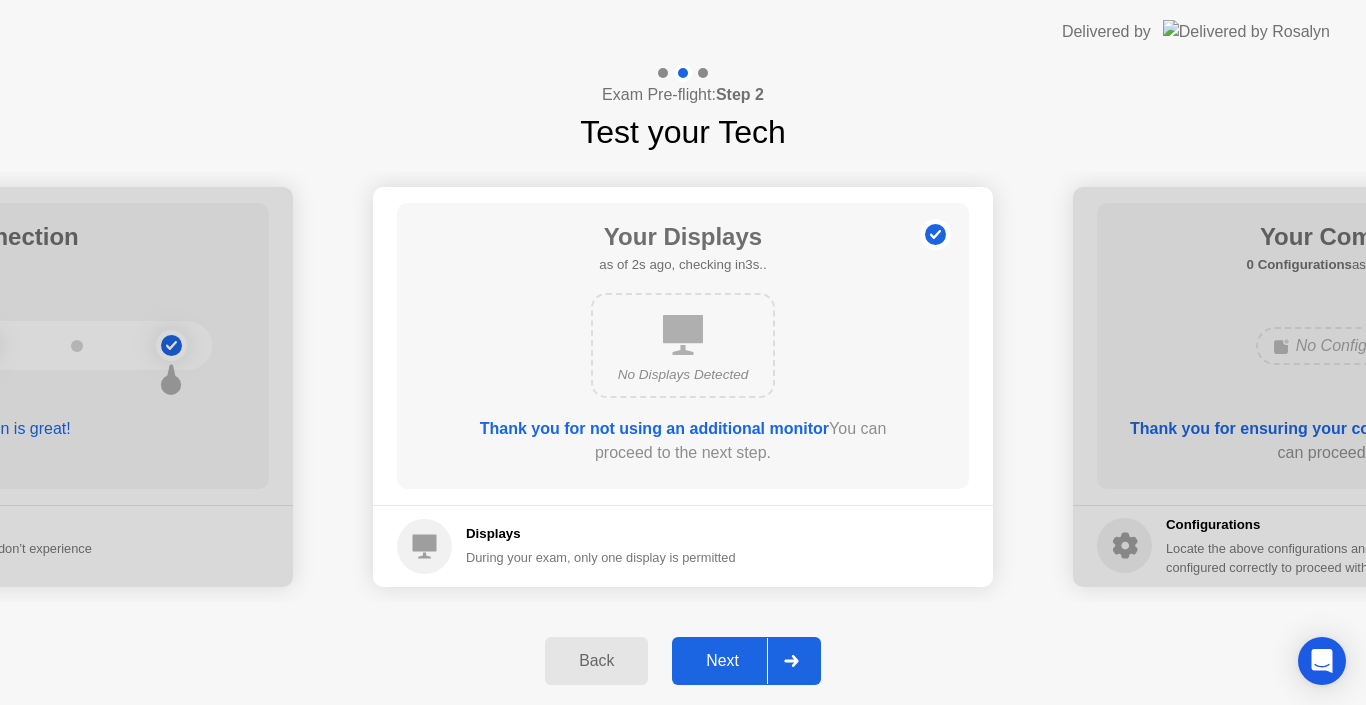 click 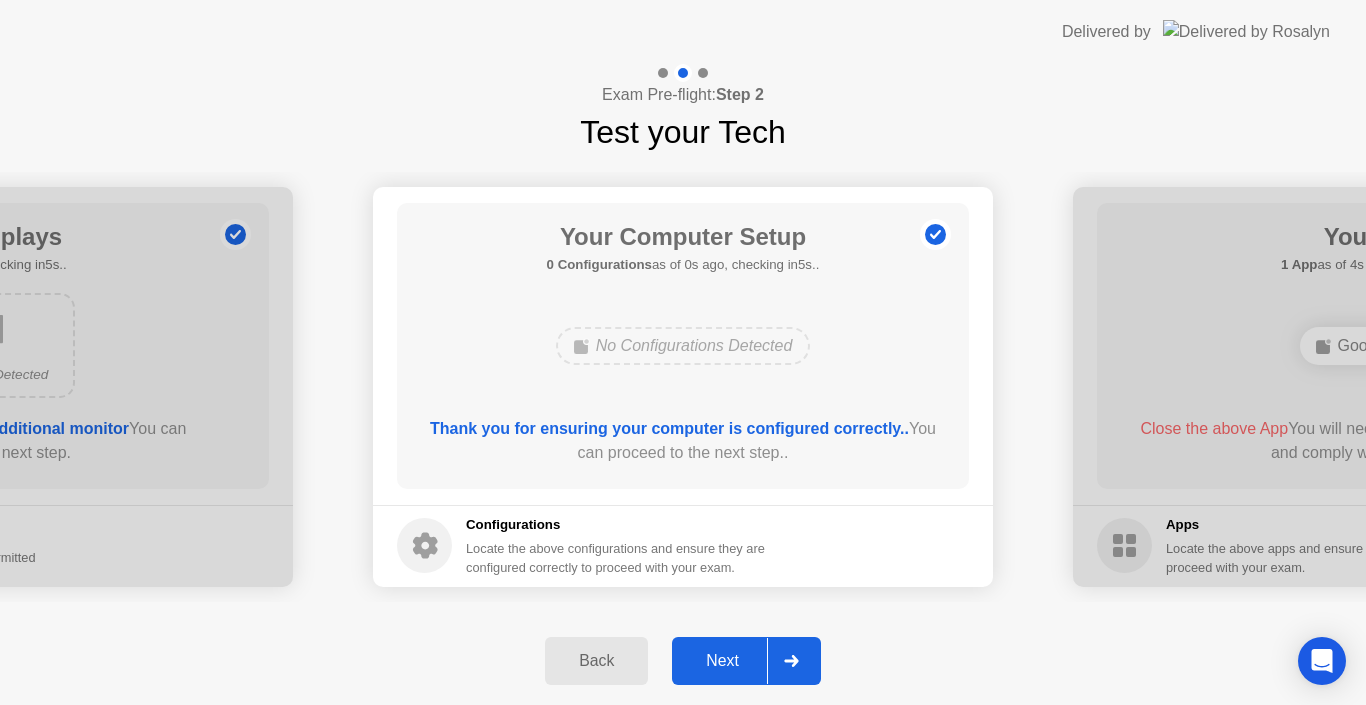 click 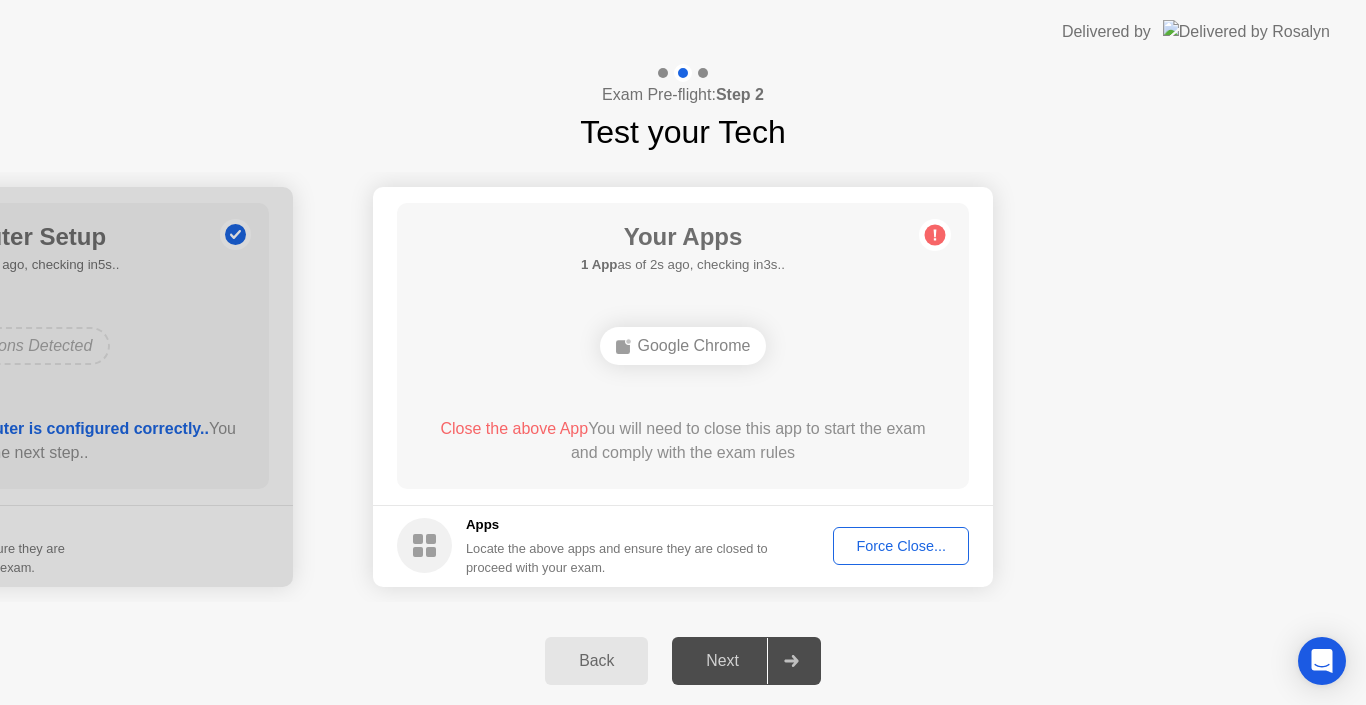 click 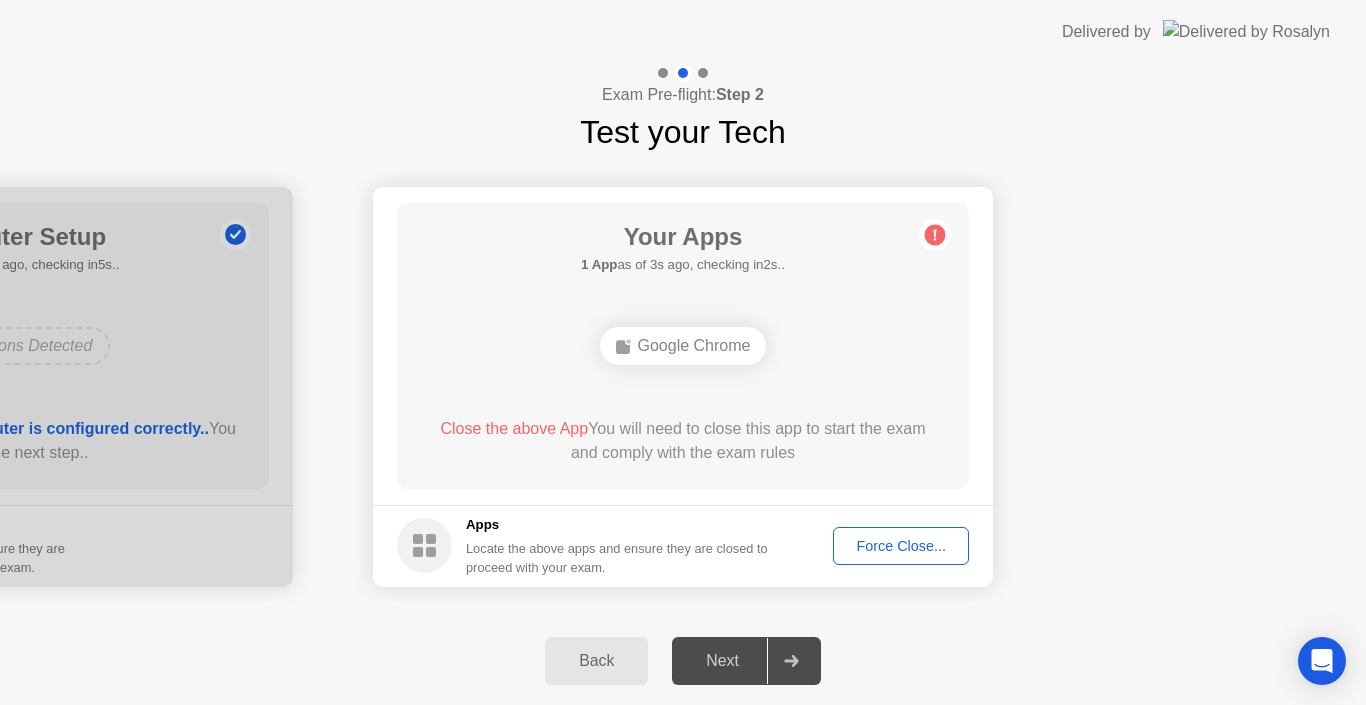 click on "Force Close..." 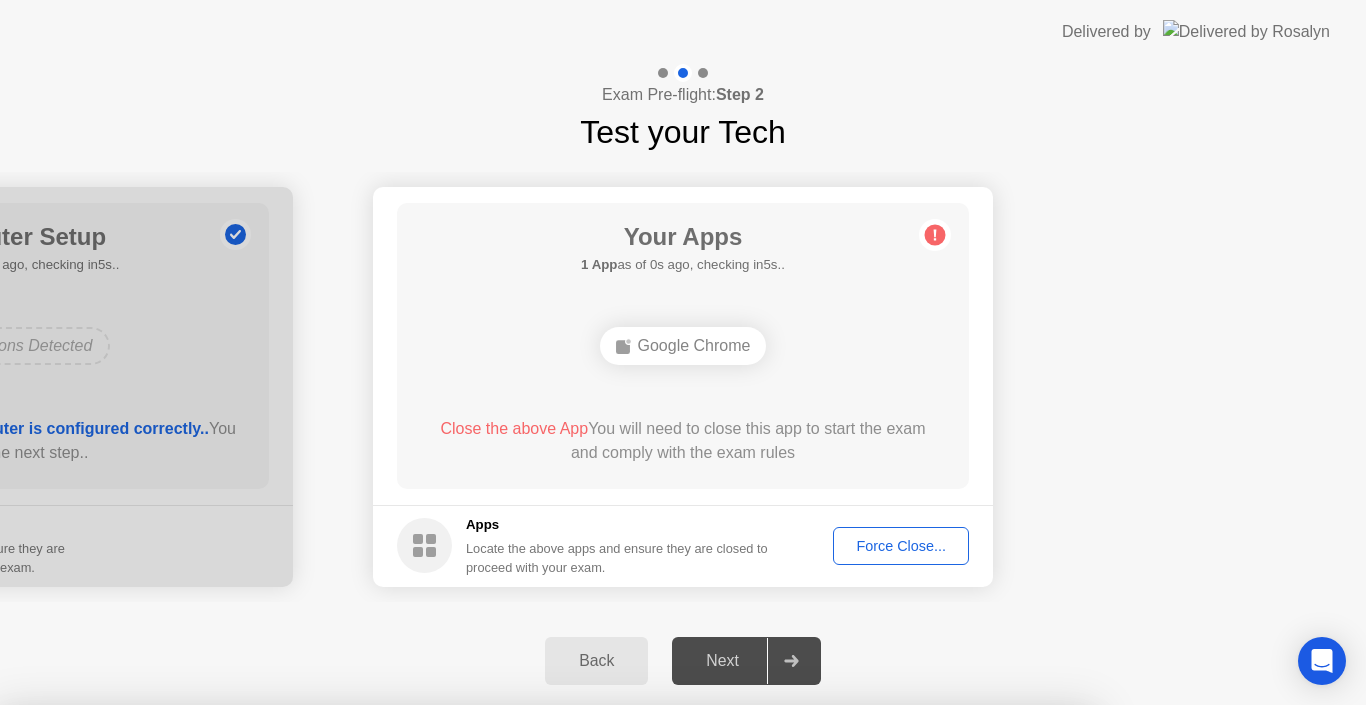 click on "Confirm" at bounding box center [613, 981] 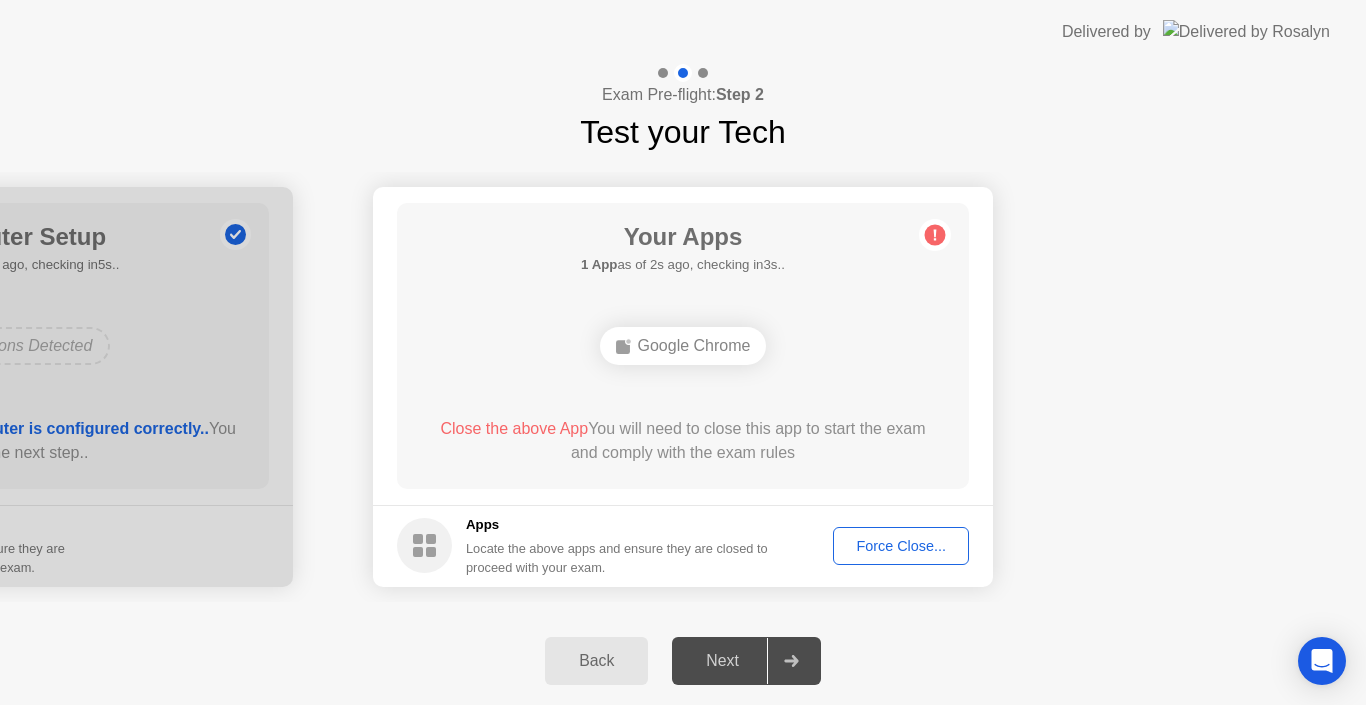 click 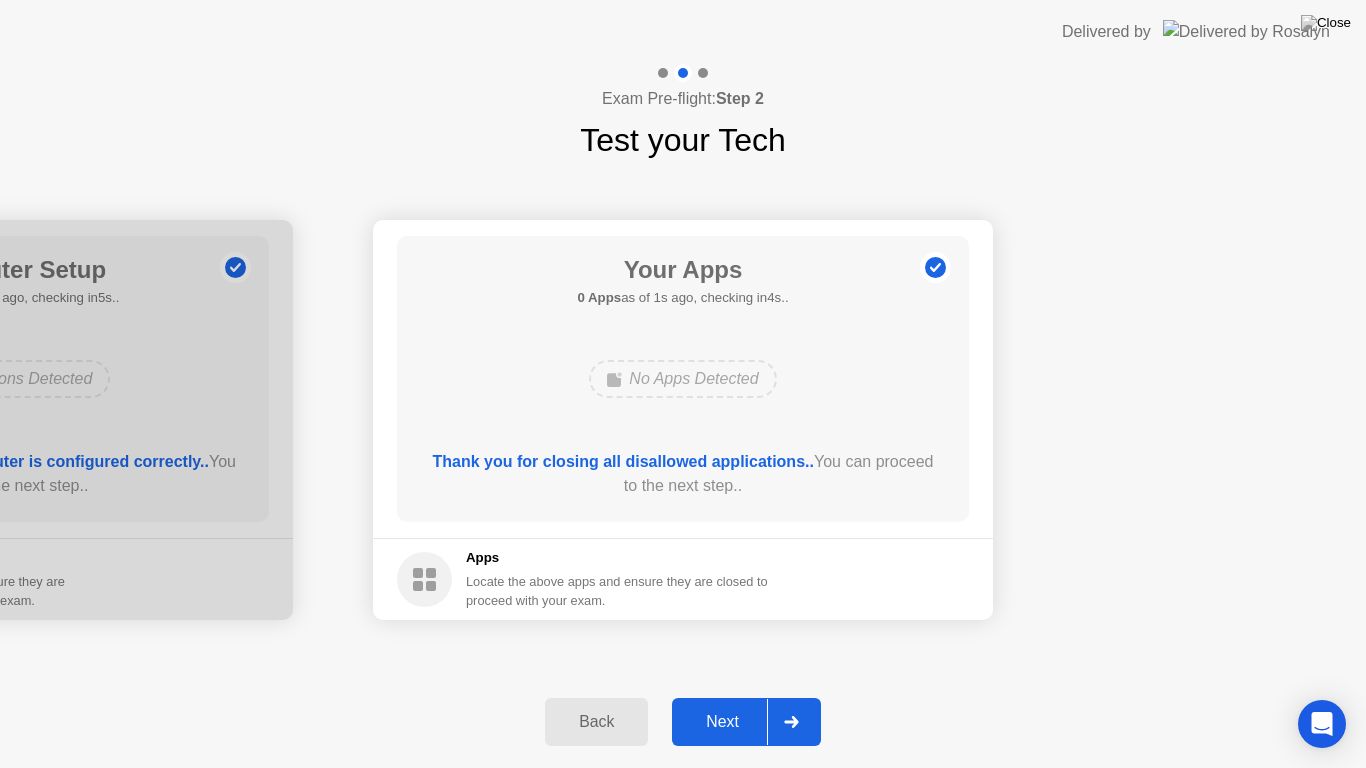 click 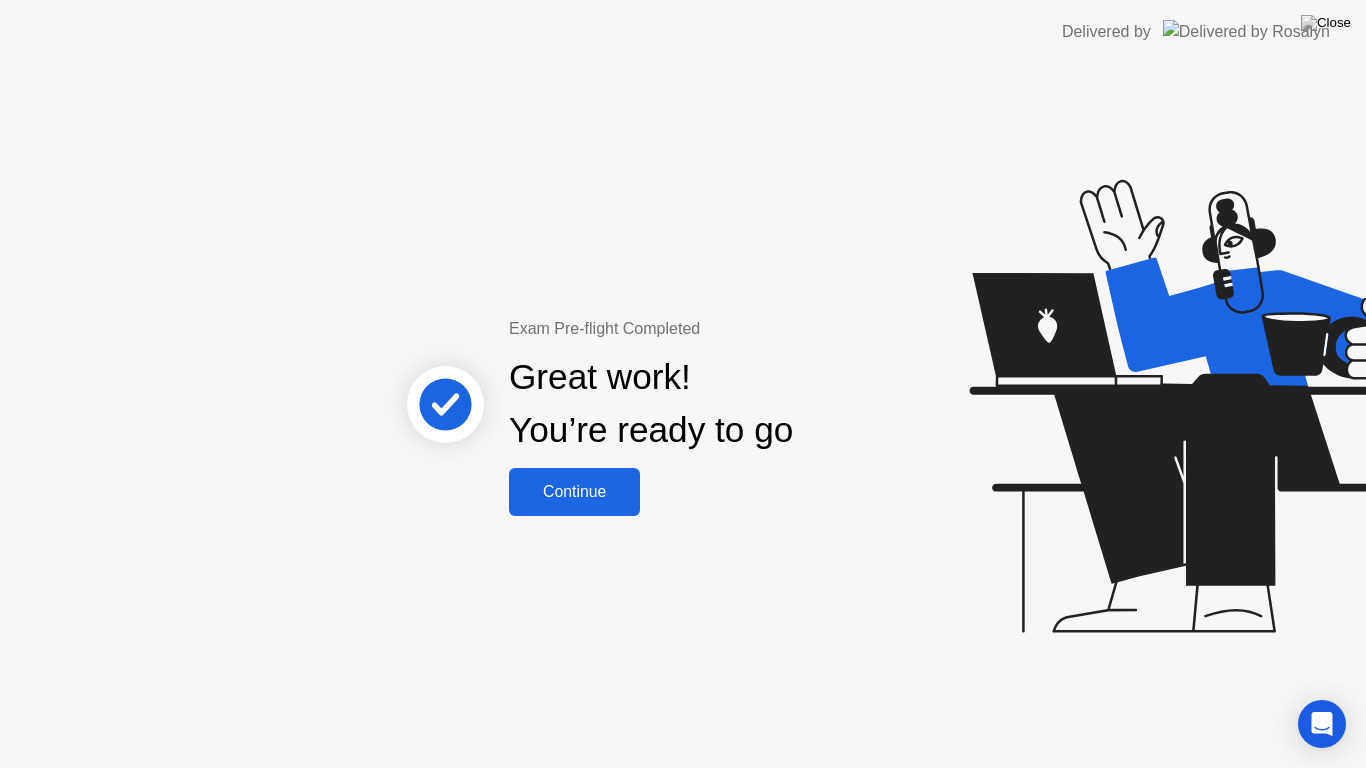 click on "Continue" 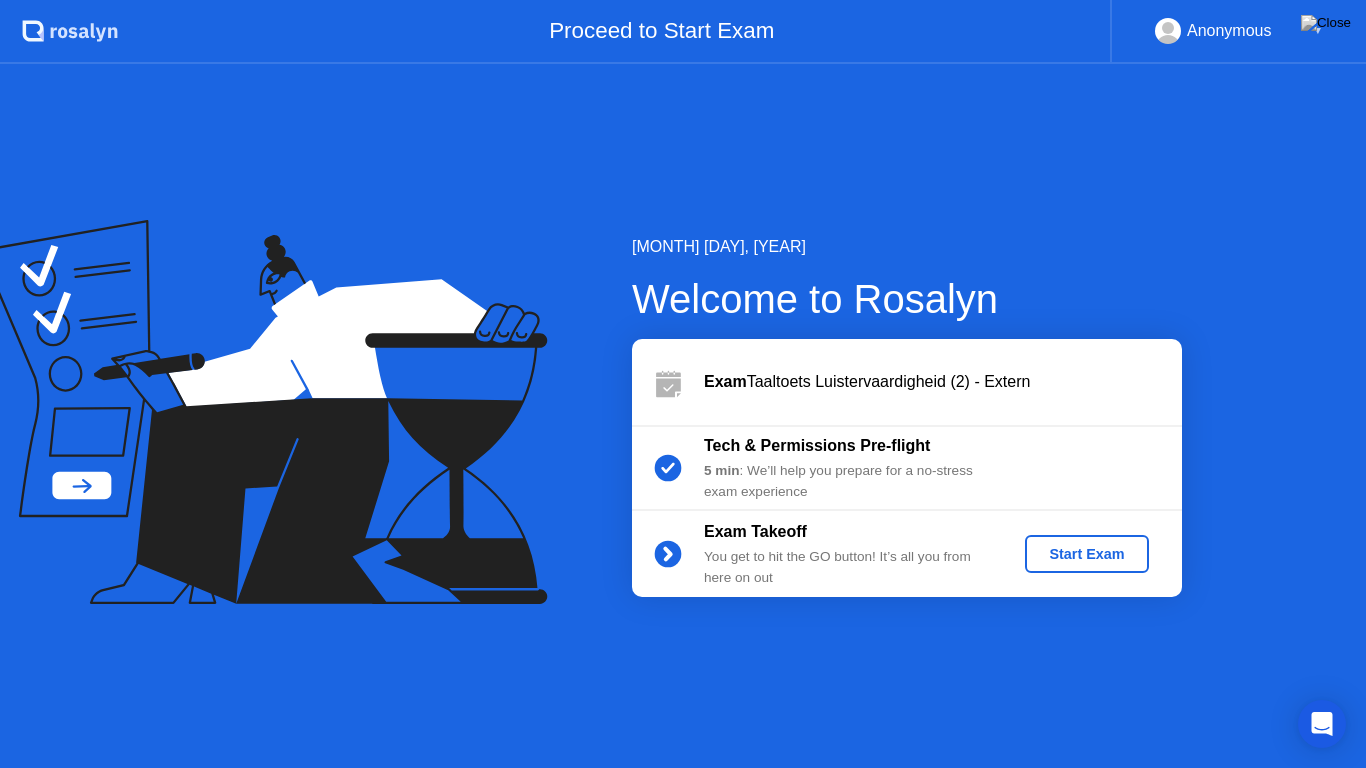 click on "Start Exam" 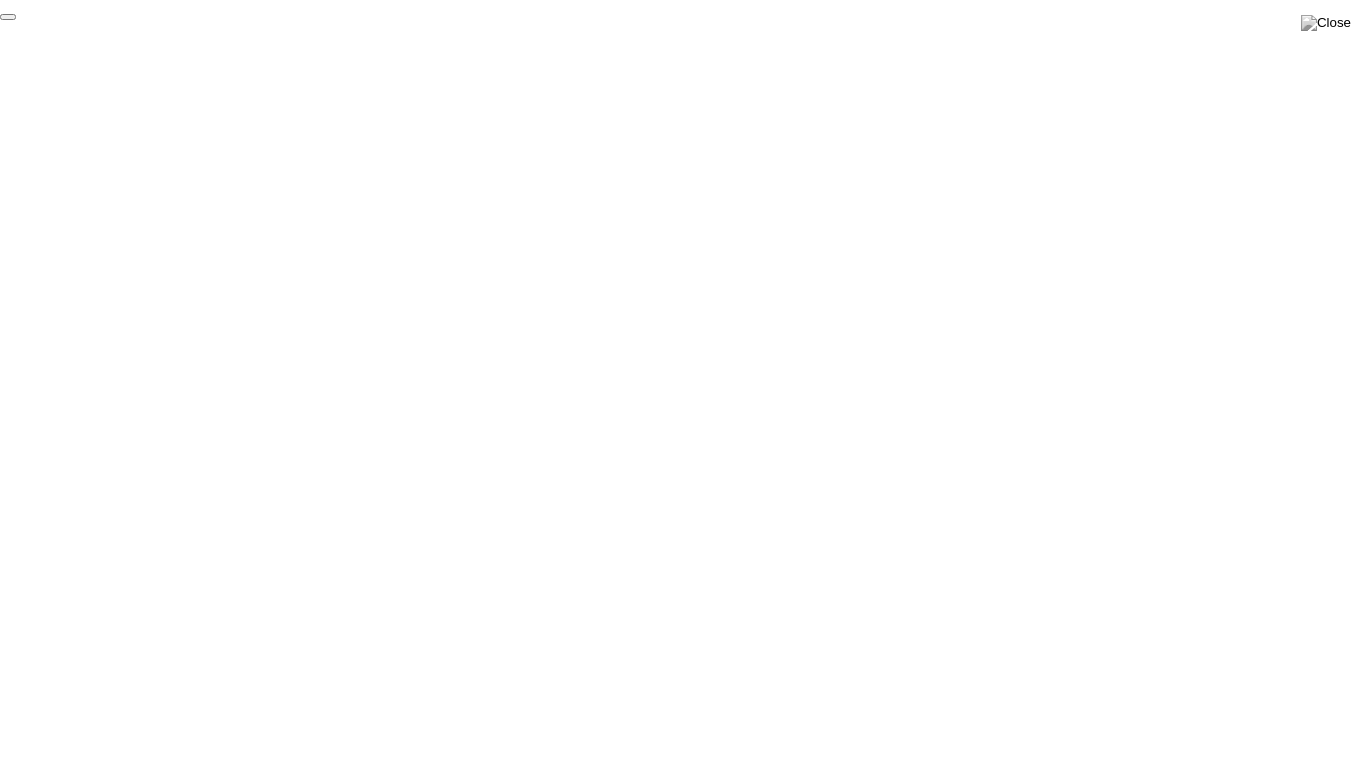 click on "End Proctoring Session" 